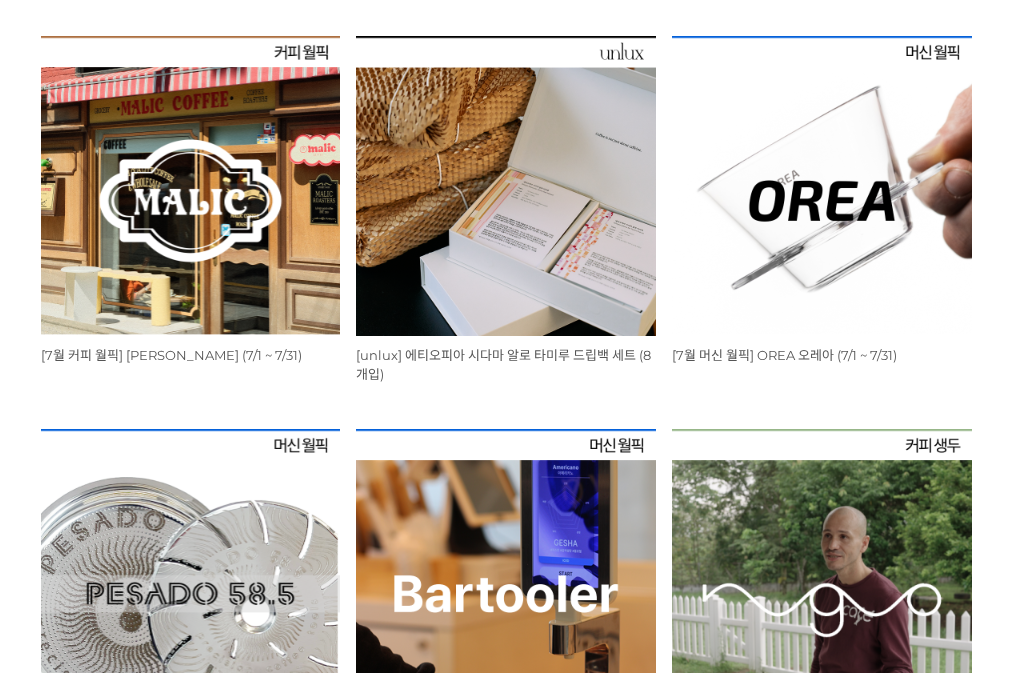scroll, scrollTop: 0, scrollLeft: 0, axis: both 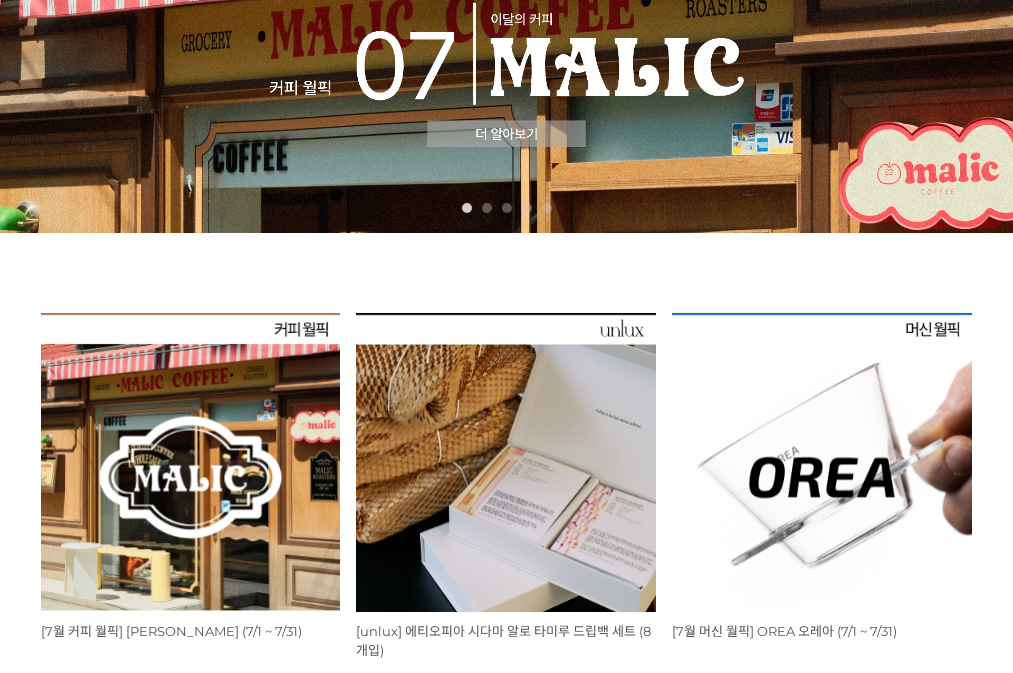 click at bounding box center (191, 463) 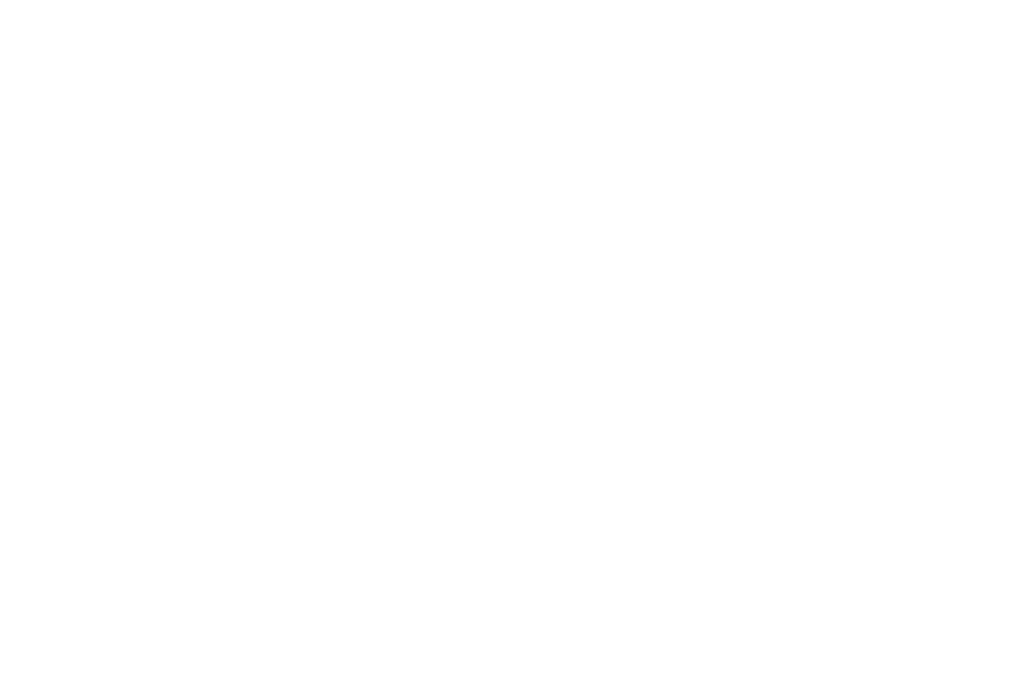 scroll, scrollTop: 0, scrollLeft: 0, axis: both 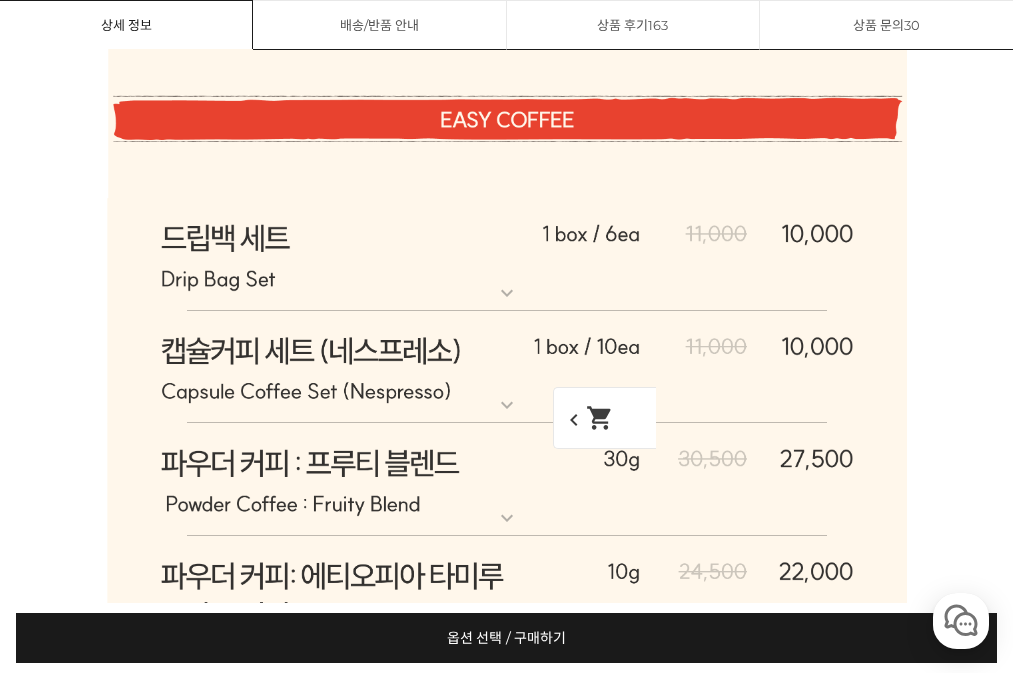 click at bounding box center [507, -1013] 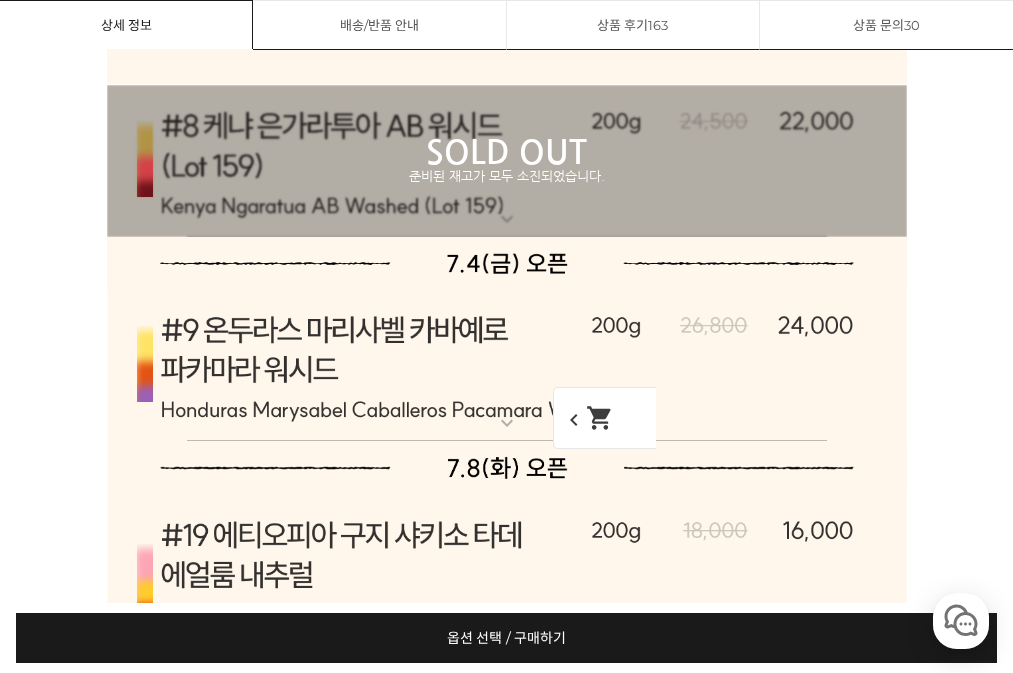 scroll, scrollTop: 8683, scrollLeft: 0, axis: vertical 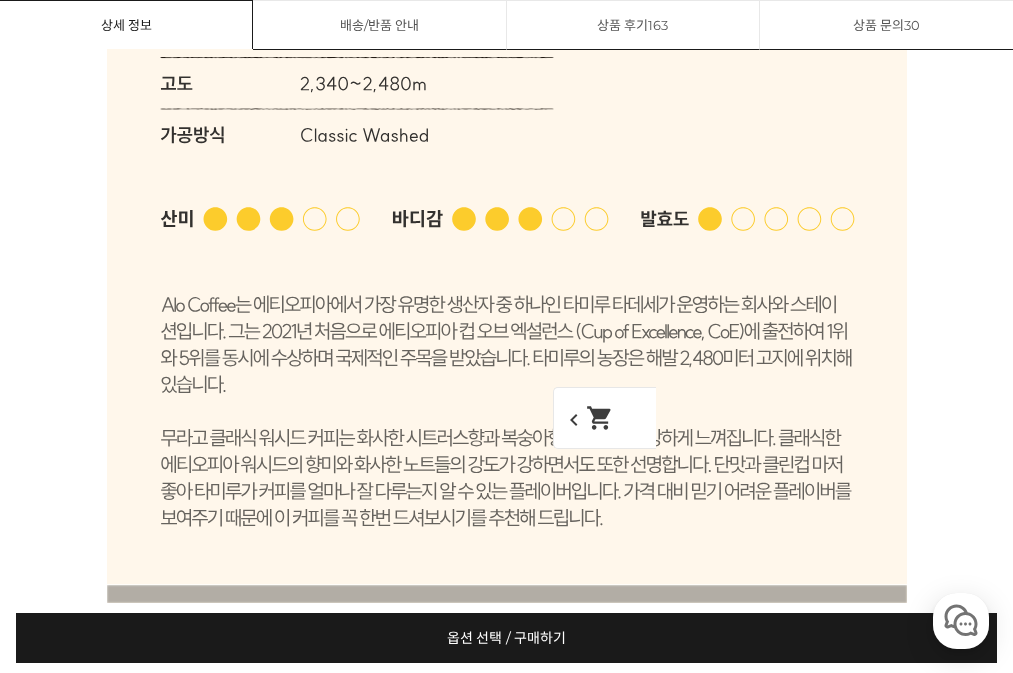 click at bounding box center [507, -573] 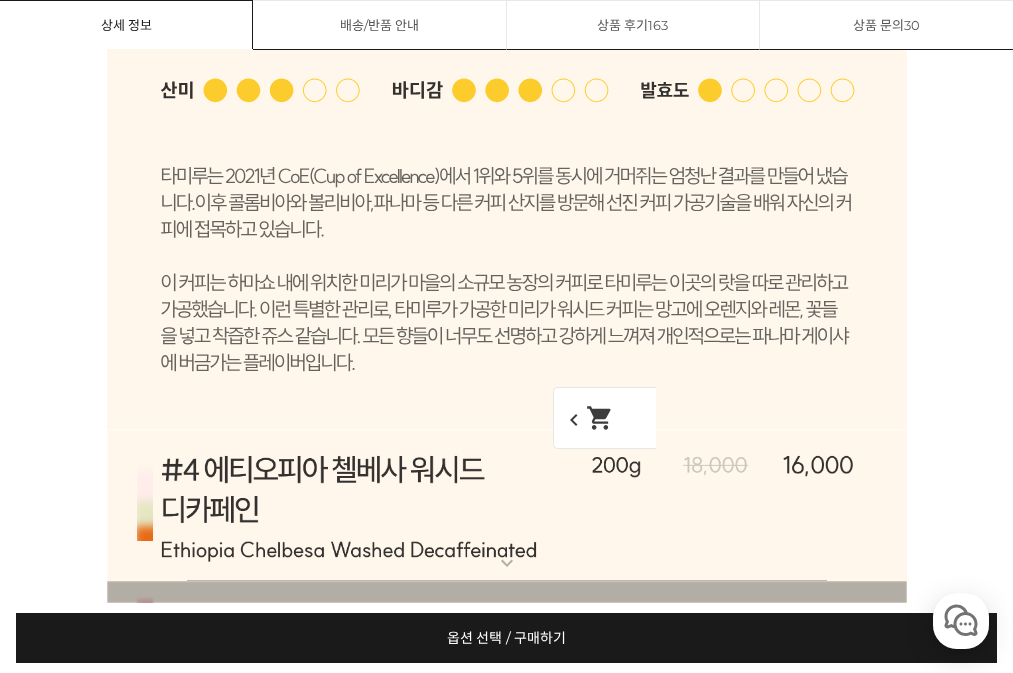 scroll, scrollTop: 8783, scrollLeft: 0, axis: vertical 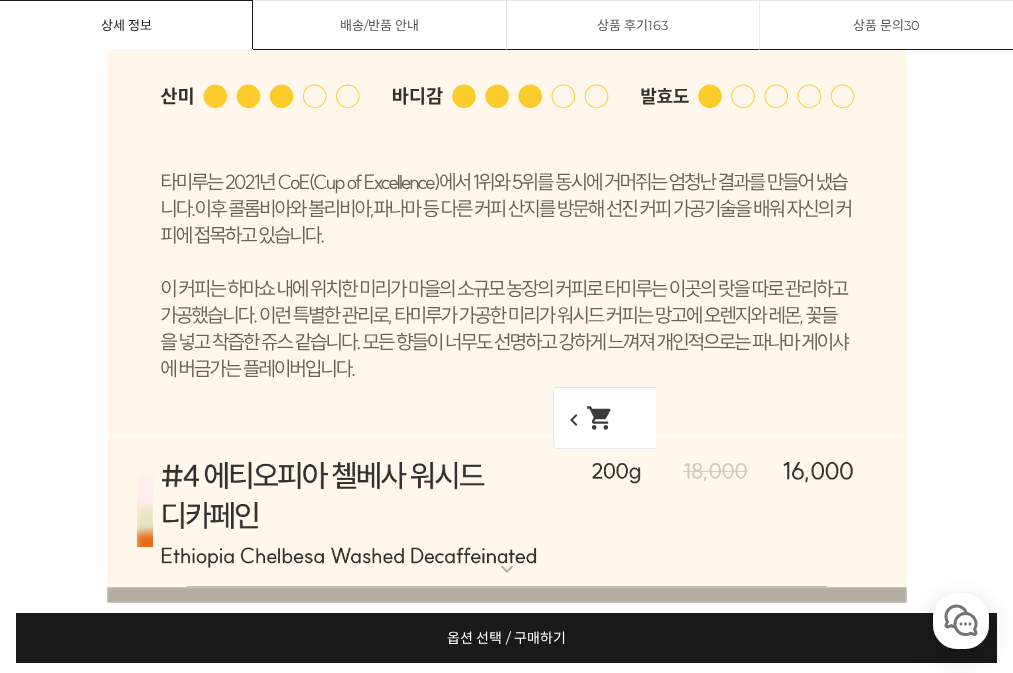 click at bounding box center (507, -673) 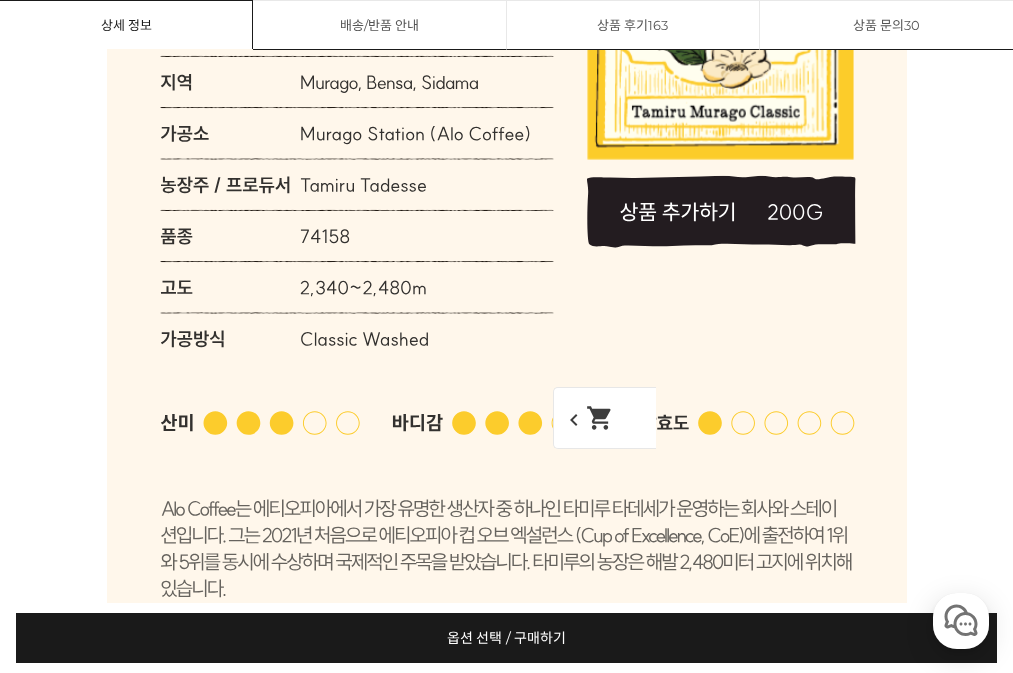 scroll, scrollTop: 8983, scrollLeft: 0, axis: vertical 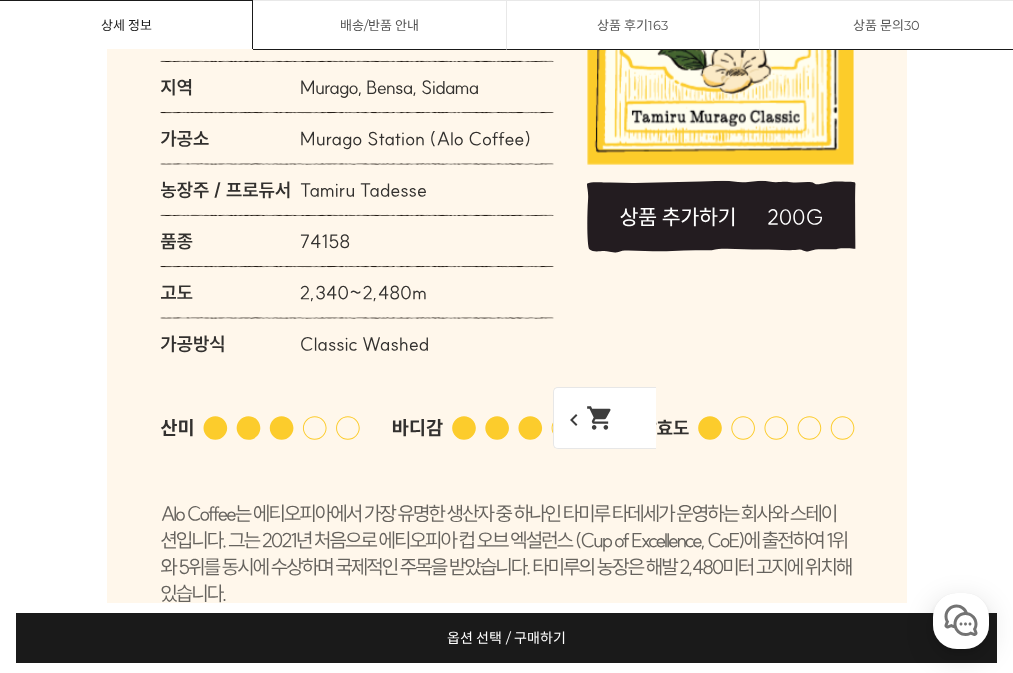 click at bounding box center (507, -374) 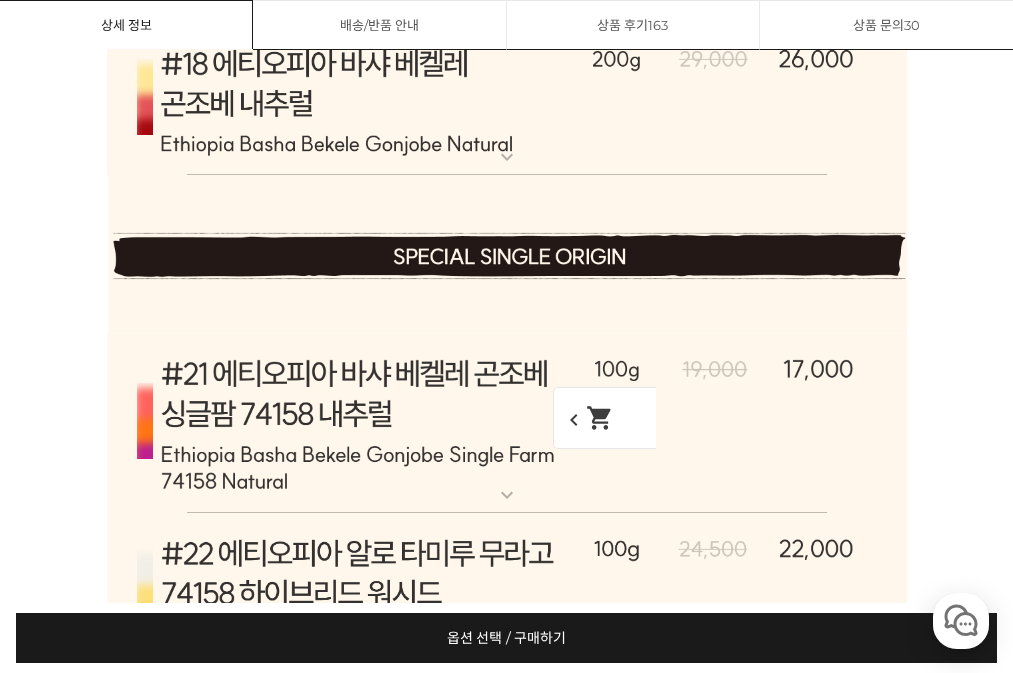 scroll, scrollTop: 10483, scrollLeft: 0, axis: vertical 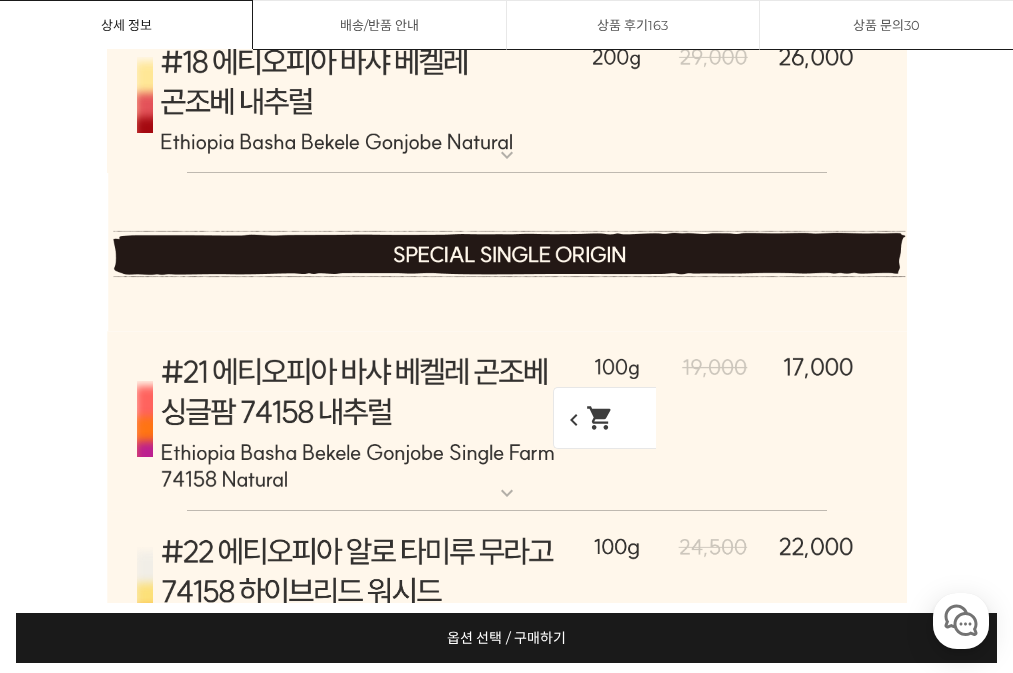 click at bounding box center [507, -511] 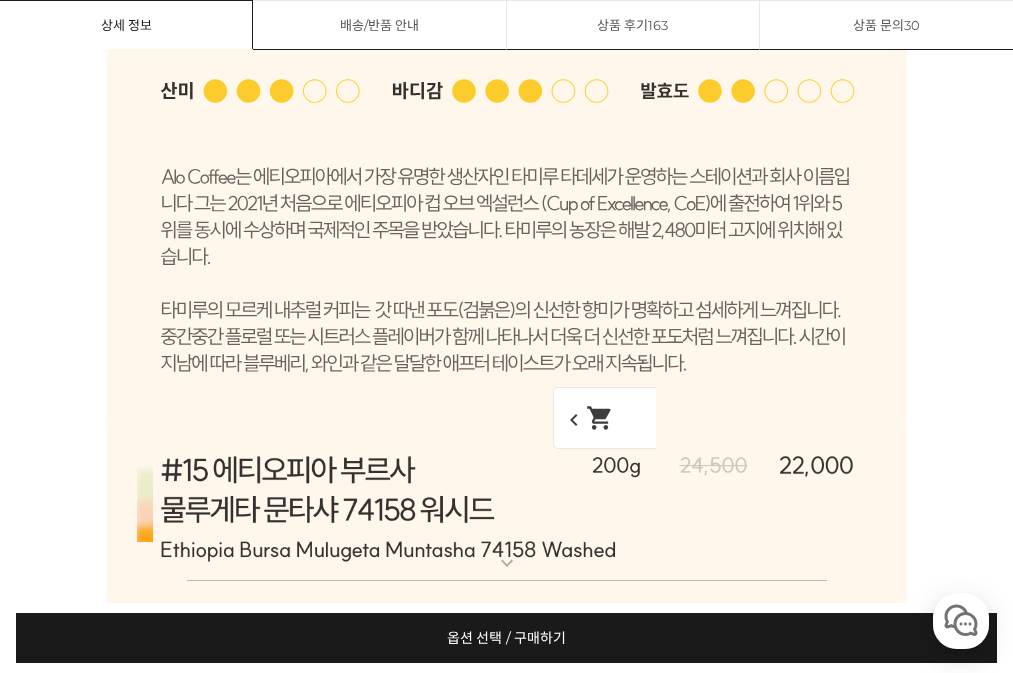 scroll, scrollTop: 10883, scrollLeft: 0, axis: vertical 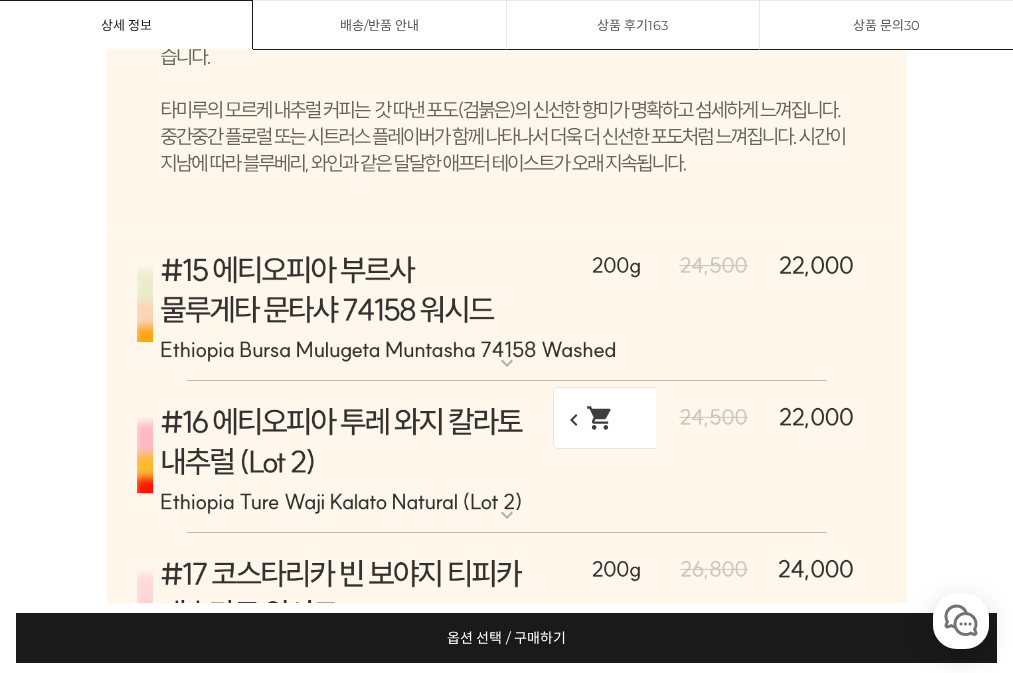 click at bounding box center (507, -911) 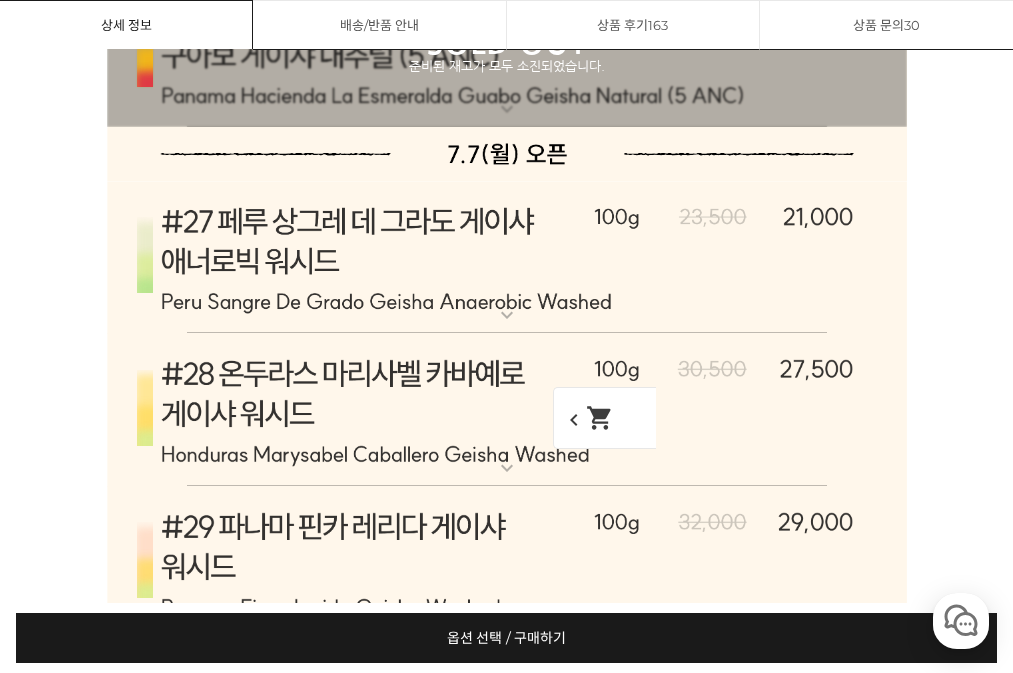 scroll, scrollTop: 11583, scrollLeft: 0, axis: vertical 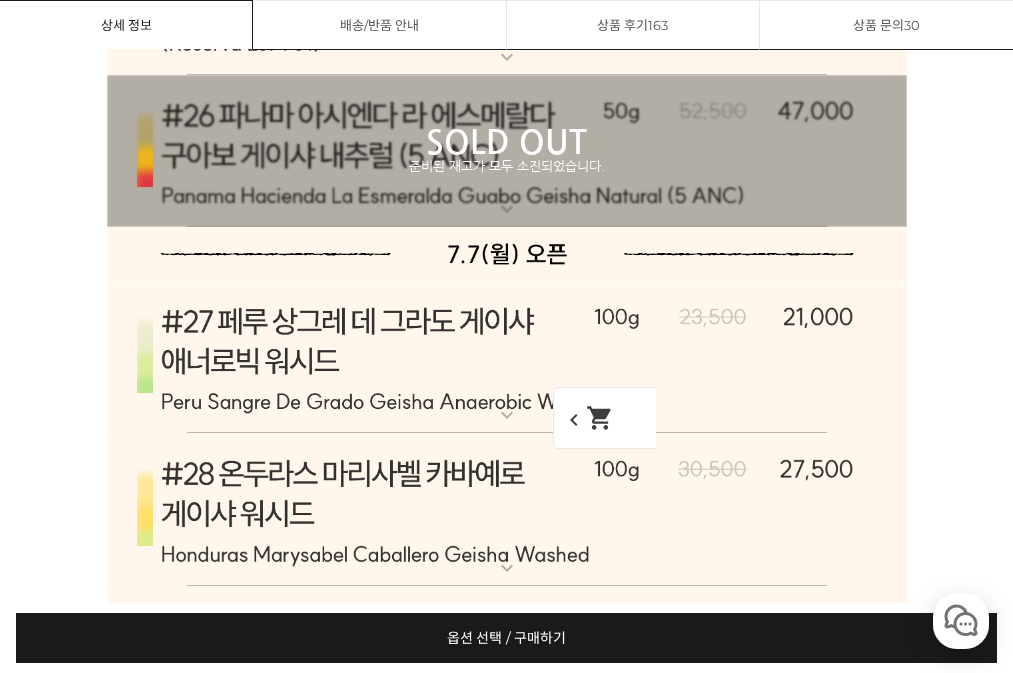 click at bounding box center [507, -512] 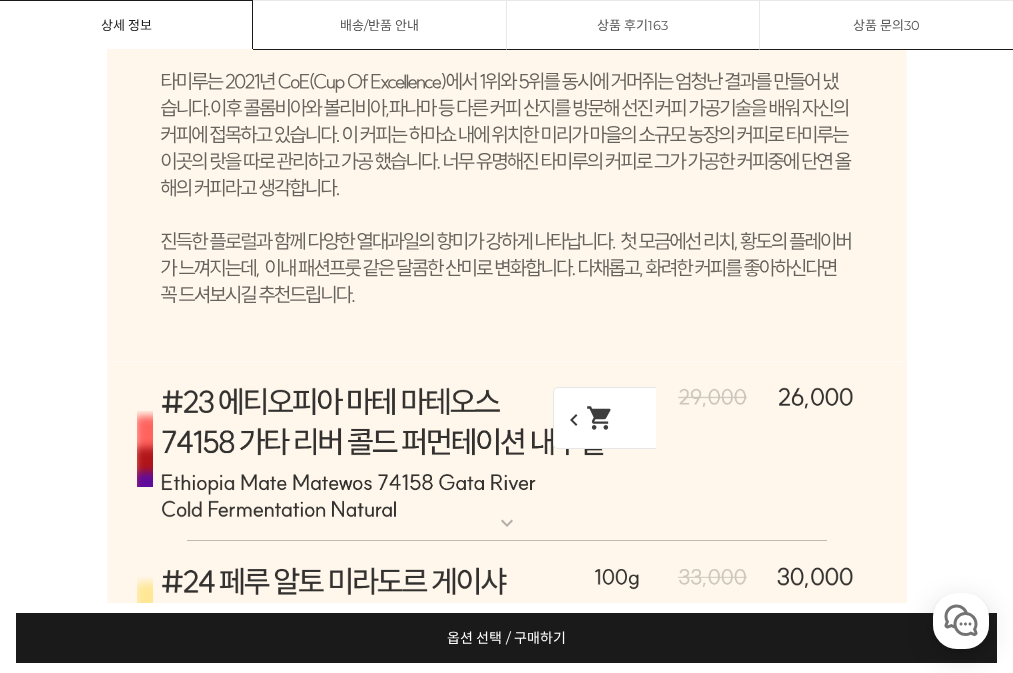 scroll, scrollTop: 11883, scrollLeft: 0, axis: vertical 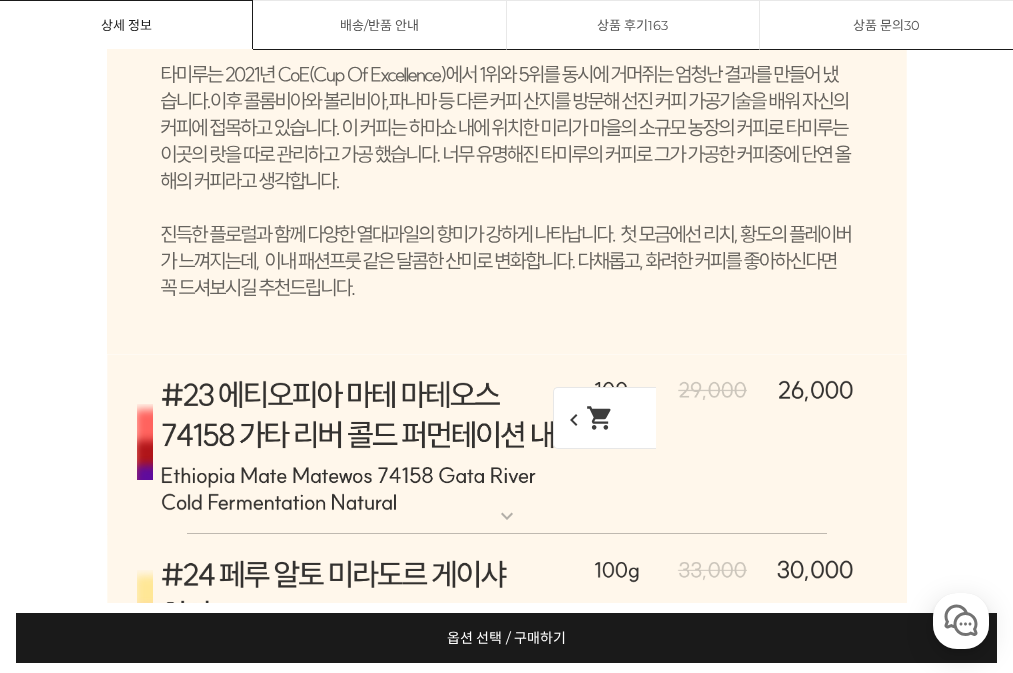 click at bounding box center [507, -812] 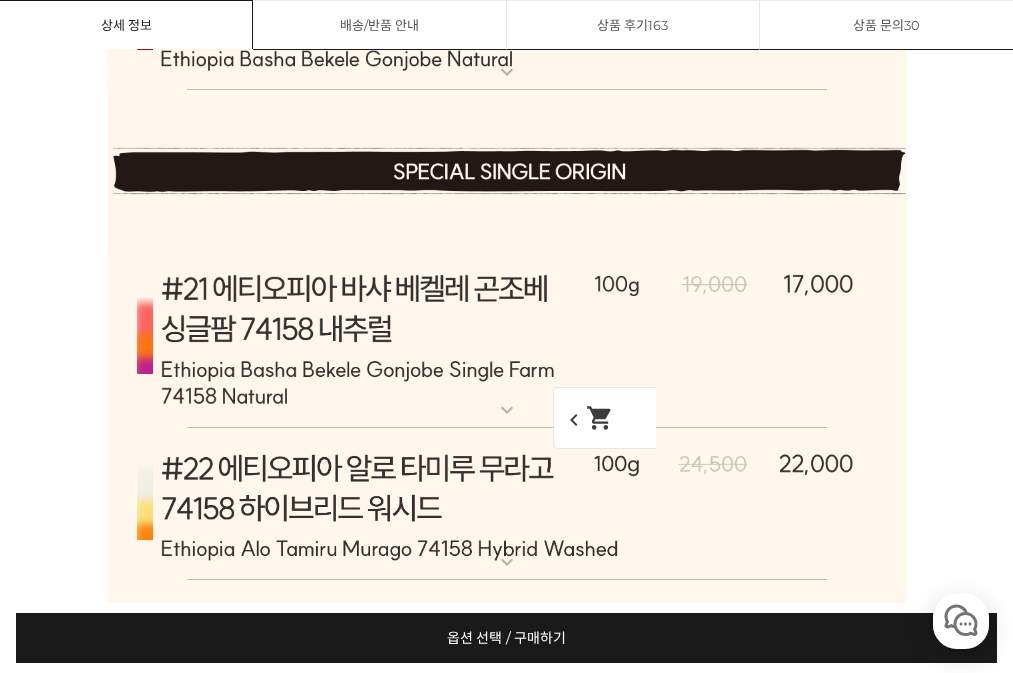 scroll, scrollTop: 10383, scrollLeft: 0, axis: vertical 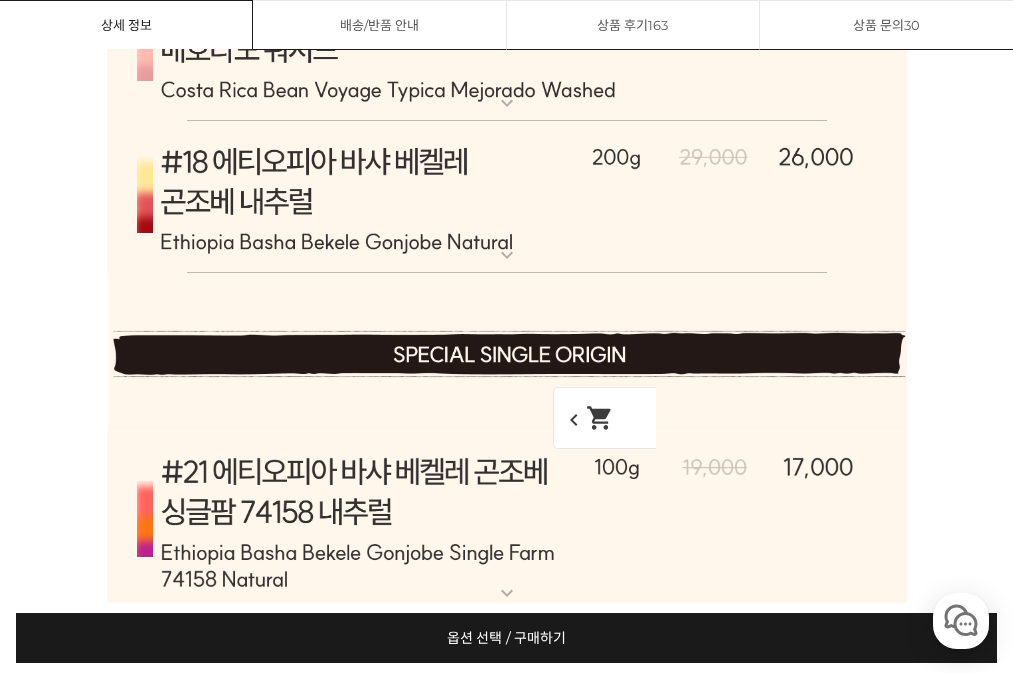 click on "게시글 신고하기
신고사유
관련없는 내용
욕설/비방
개인정보유출
광고/홍보글
기타
신고해주신 내용은 쇼핑몰 운영자의 검토 후 내부 운영 정책에 의해 처리가 진행됩니다.
신고
취소
닫기
상세 정보
상품 후기  163
상품 문의  30
배송/반품 안내
상세 정보
배송/반품 안내
상품 후기  163
상품 문의  30
﻿  expand_more  그레이프 쥬스 (언스페셜티 블렌드)  expand_more  애플 쥬스 (언스페셜티 블렌드)  expand_more   expand_more   expand_more   expand_more" at bounding box center [506, 10595] 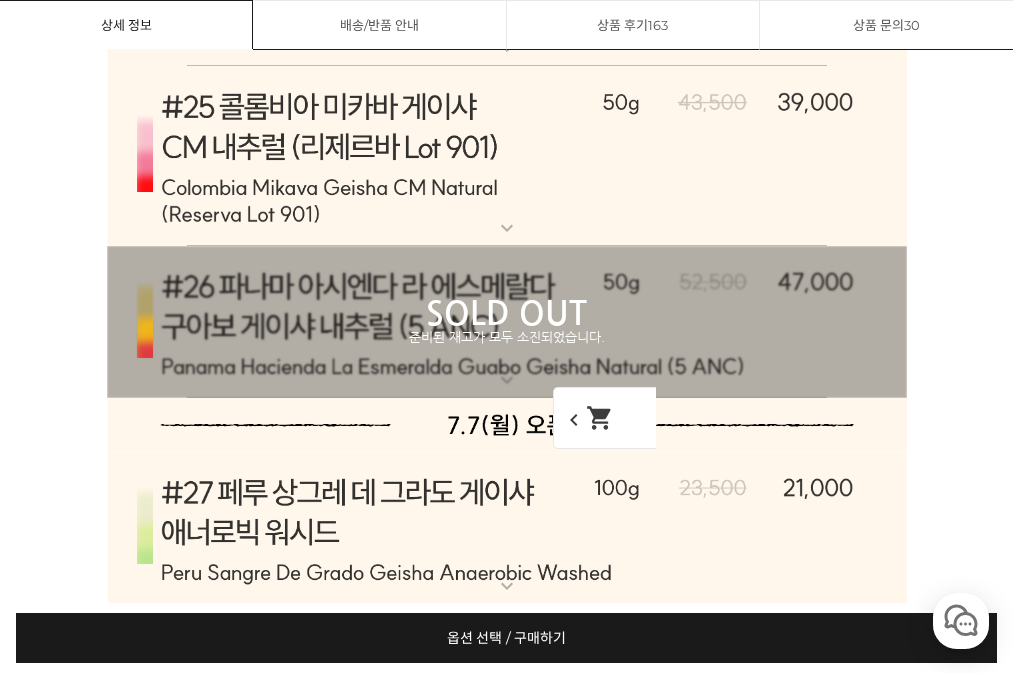scroll, scrollTop: 11683, scrollLeft: 0, axis: vertical 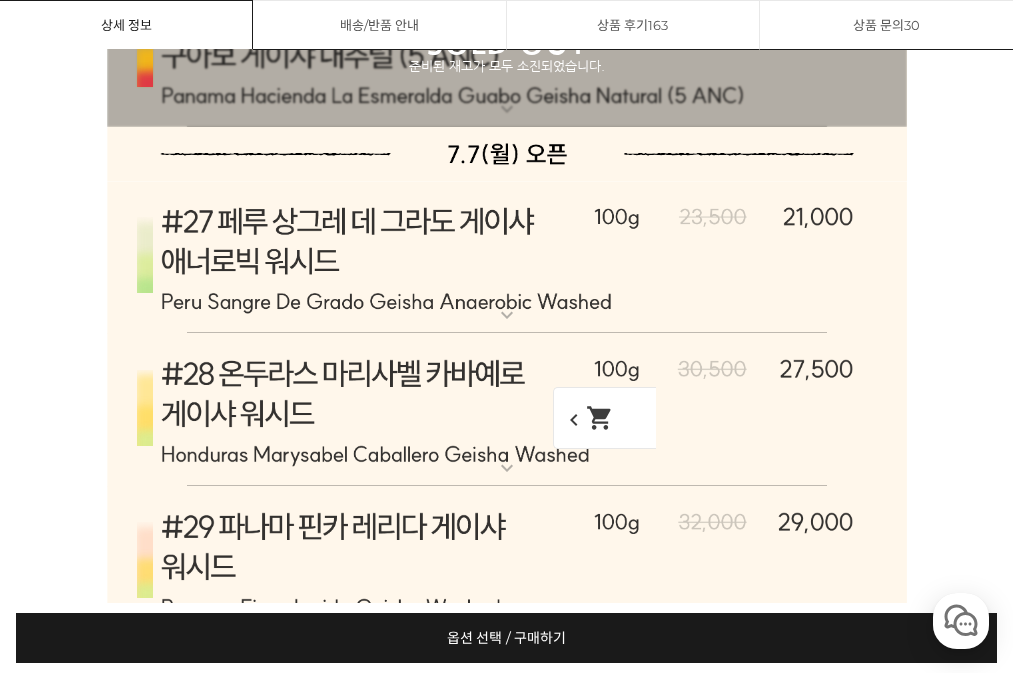 click at bounding box center [507, -612] 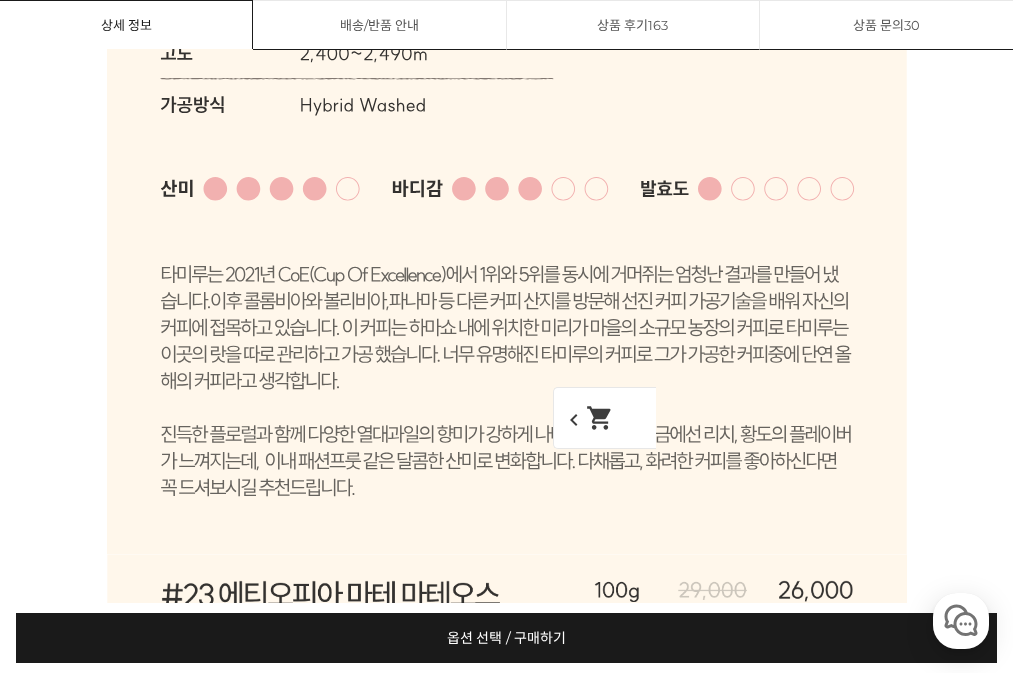 click at bounding box center (507, -612) 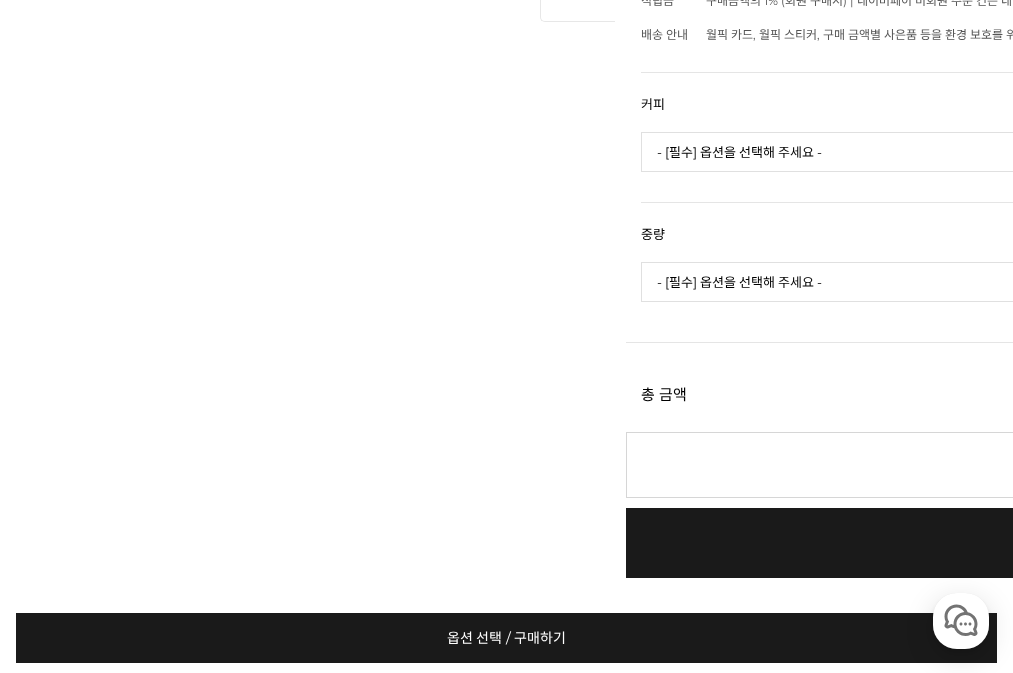 scroll, scrollTop: 0, scrollLeft: 0, axis: both 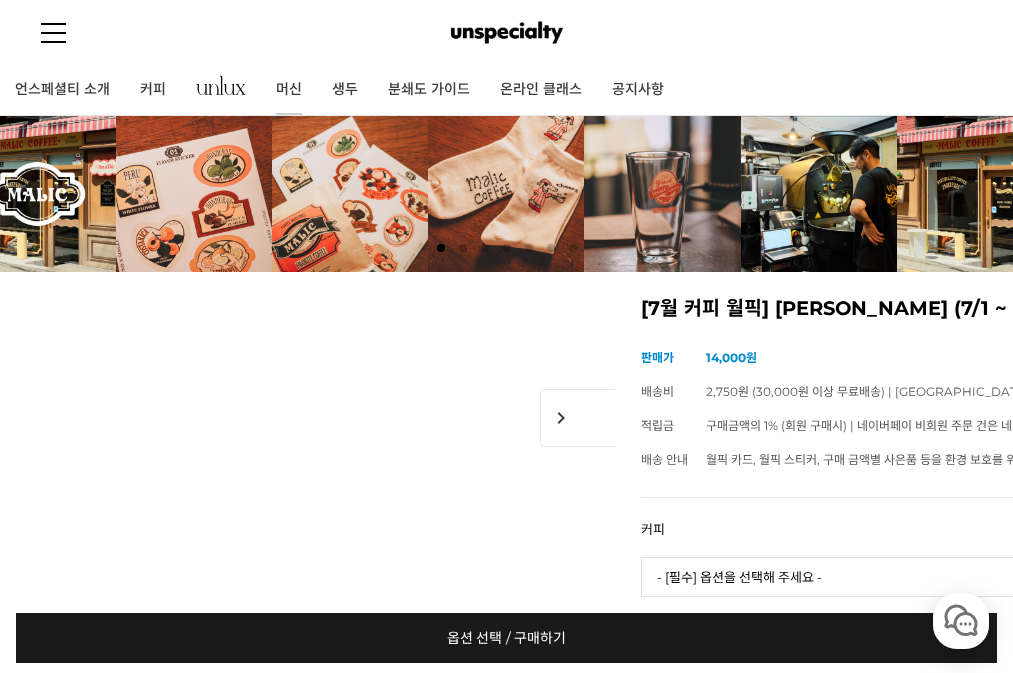click on "머신" at bounding box center [289, 90] 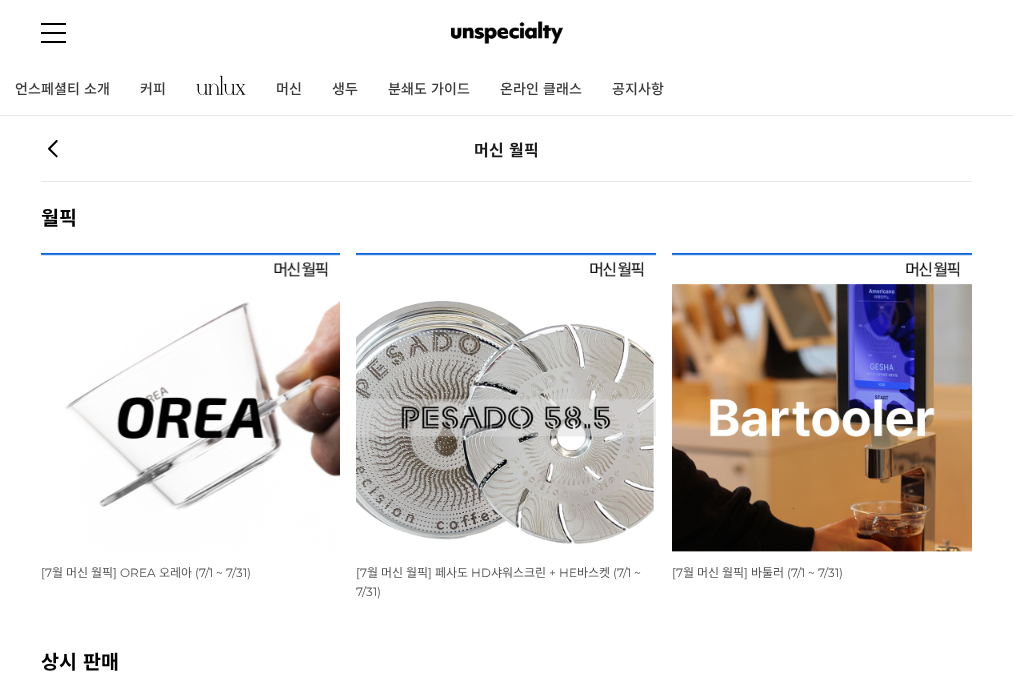 scroll, scrollTop: 85, scrollLeft: 0, axis: vertical 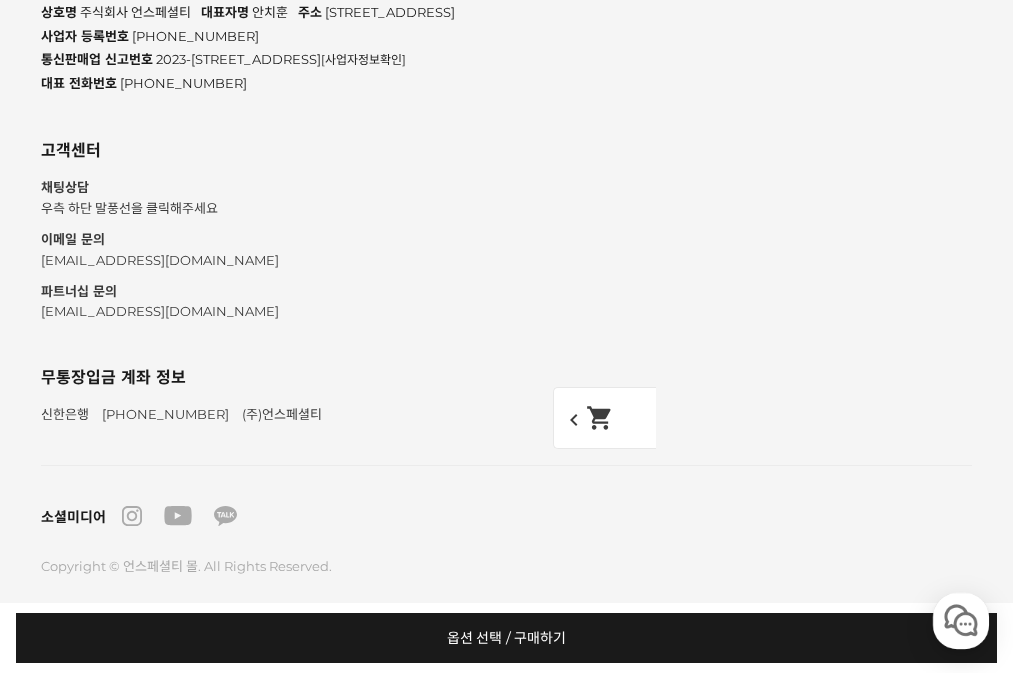 click at bounding box center (507, -1128) 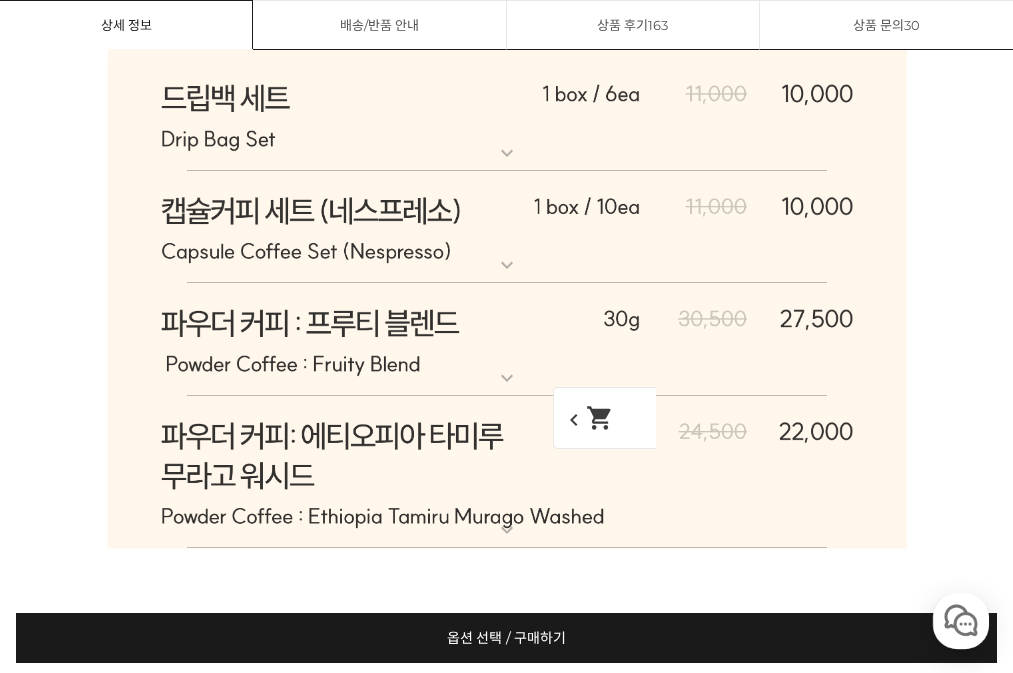 click at bounding box center (507, -1797) 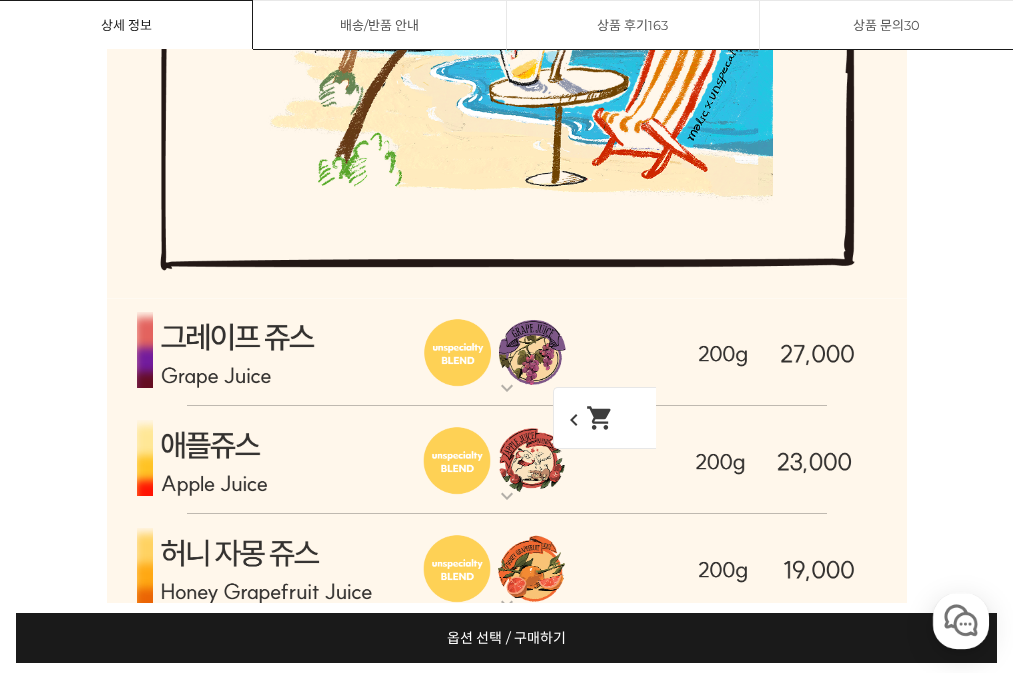 scroll, scrollTop: 5902, scrollLeft: 0, axis: vertical 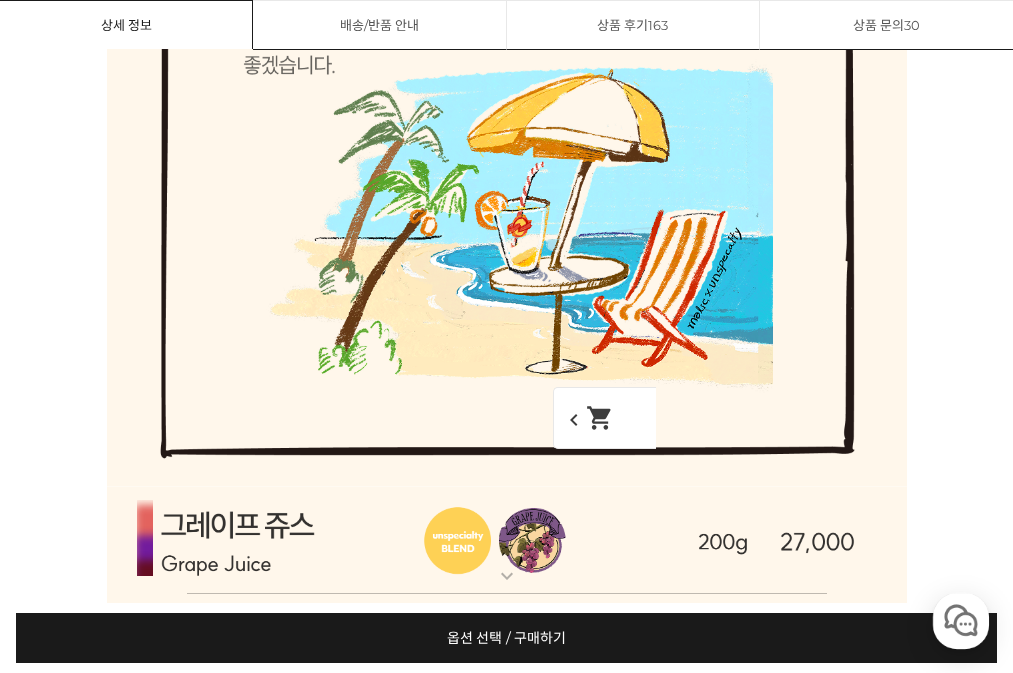 click on "게시글 신고하기
신고사유
관련없는 내용
욕설/비방
개인정보유출
광고/홍보글
기타
신고해주신 내용은 쇼핑몰 운영자의 검토 후 내부 운영 정책에 의해 처리가 진행됩니다.
신고
취소
닫기
상세 정보
상품 후기  163
상품 문의  30
배송/반품 안내
상세 정보
배송/반품 안내
상품 후기  163
상품 문의  30
﻿  expand_more  그레이프 쥬스 (언스페셜티 블렌드)  expand_more  애플 쥬스 (언스페셜티 블렌드)  expand_more   expand_more   expand_more   expand_more" at bounding box center (506, -136) 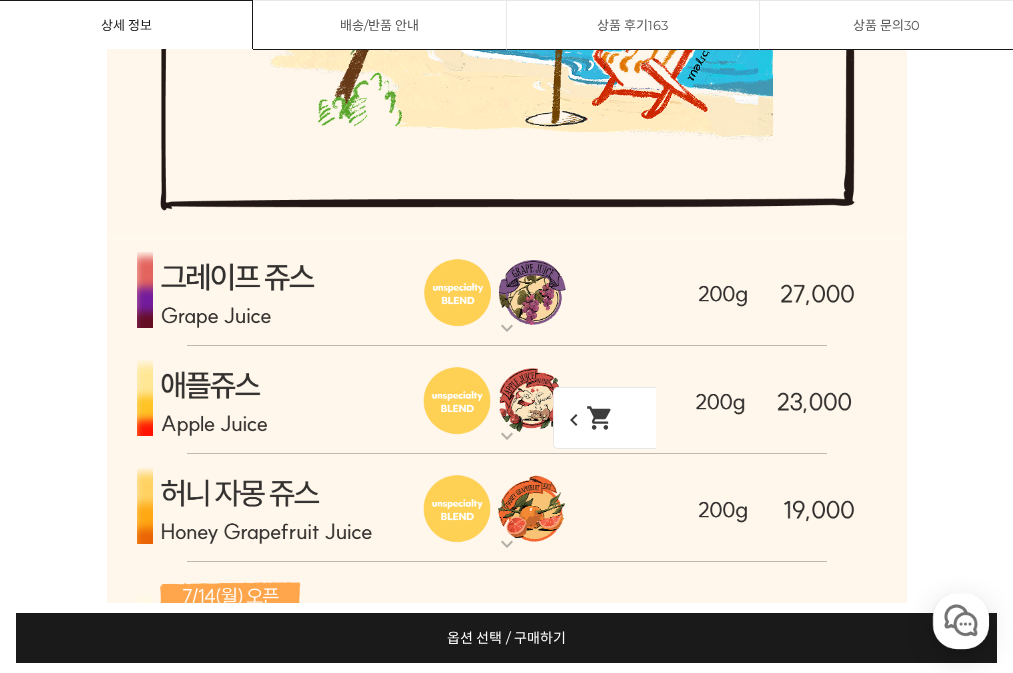 scroll, scrollTop: 6102, scrollLeft: 0, axis: vertical 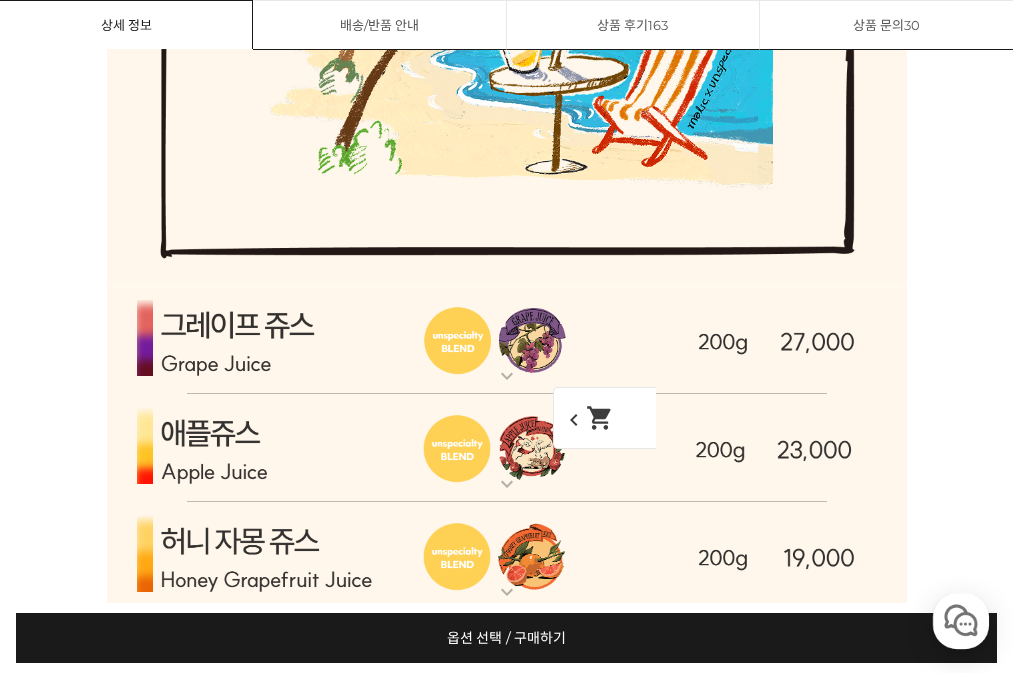 click at bounding box center (507, 556) 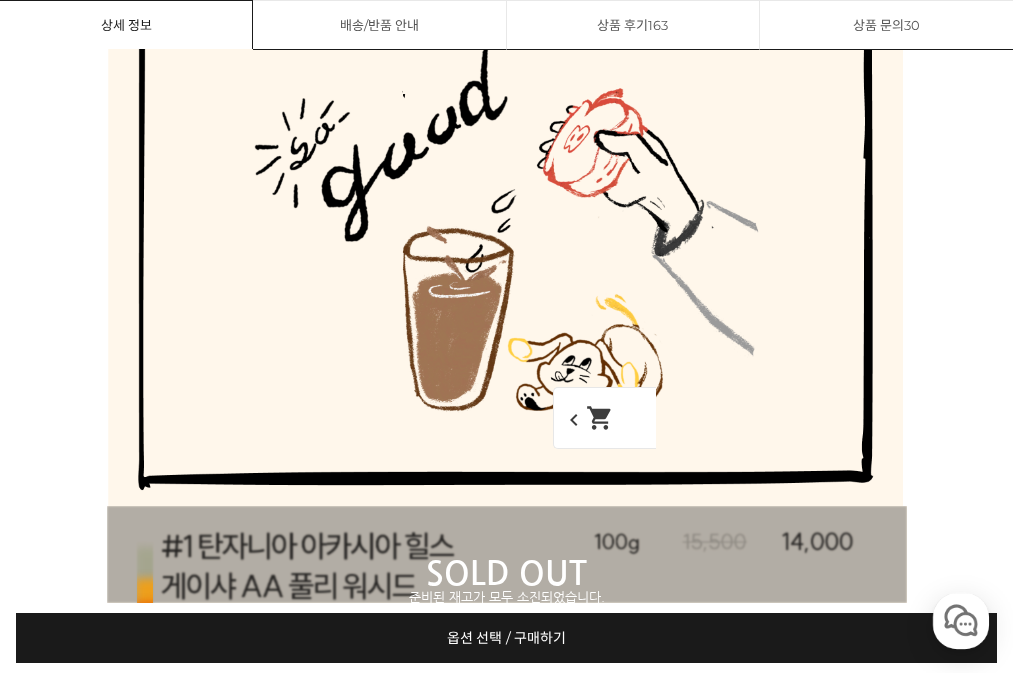 scroll, scrollTop: 10302, scrollLeft: 0, axis: vertical 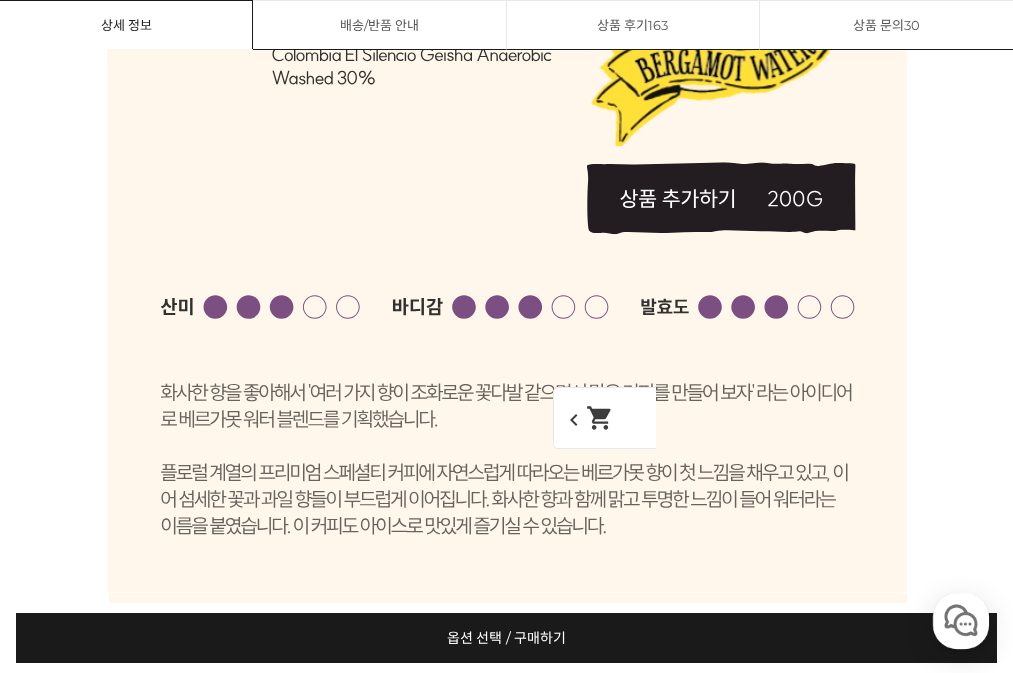 click on "게시글 신고하기
신고사유
관련없는 내용
욕설/비방
개인정보유출
광고/홍보글
기타
신고해주신 내용은 쇼핑몰 운영자의 검토 후 내부 운영 정책에 의해 처리가 진행됩니다.
신고
취소
닫기
상세 정보
상품 후기  163
상품 문의  30
배송/반품 안내
상세 정보
배송/반품 안내
상품 후기  163
상품 문의  30
﻿  expand_more  그레이프 쥬스 (언스페셜티 블렌드)  expand_more  애플 쥬스 (언스페셜티 블렌드)  expand_more" at bounding box center (506, 12365) 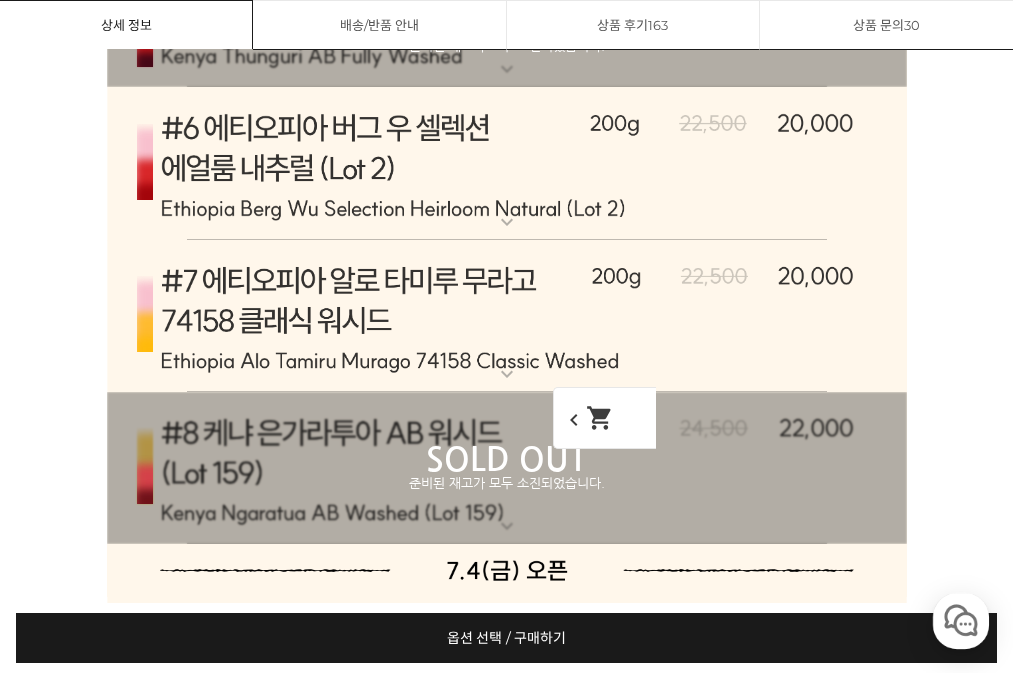 scroll, scrollTop: 11231, scrollLeft: 0, axis: vertical 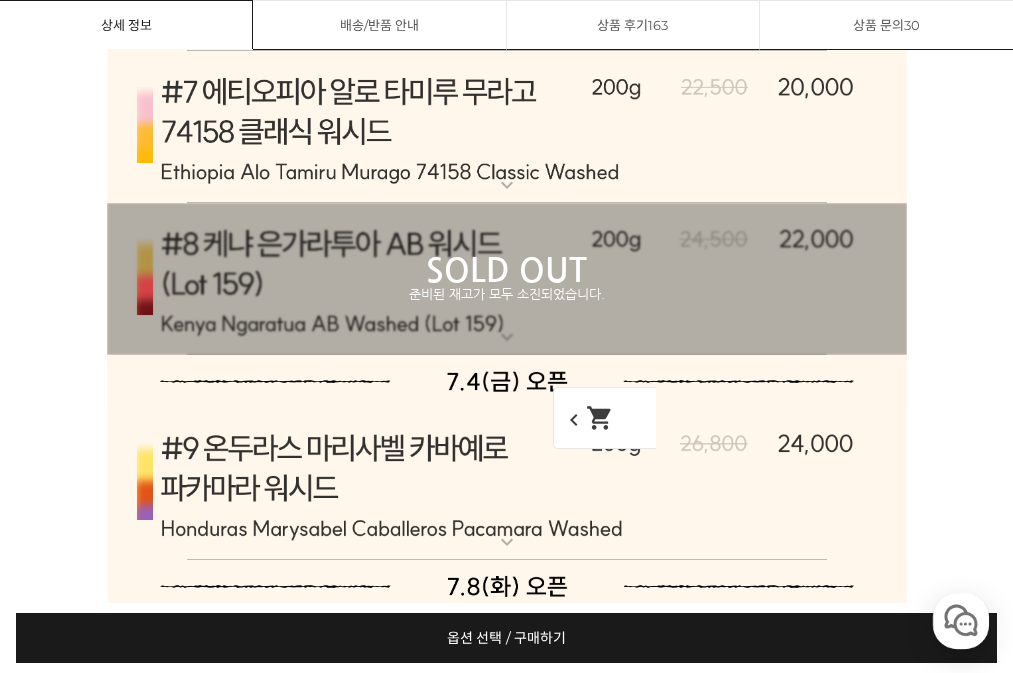 click at bounding box center (507, 127) 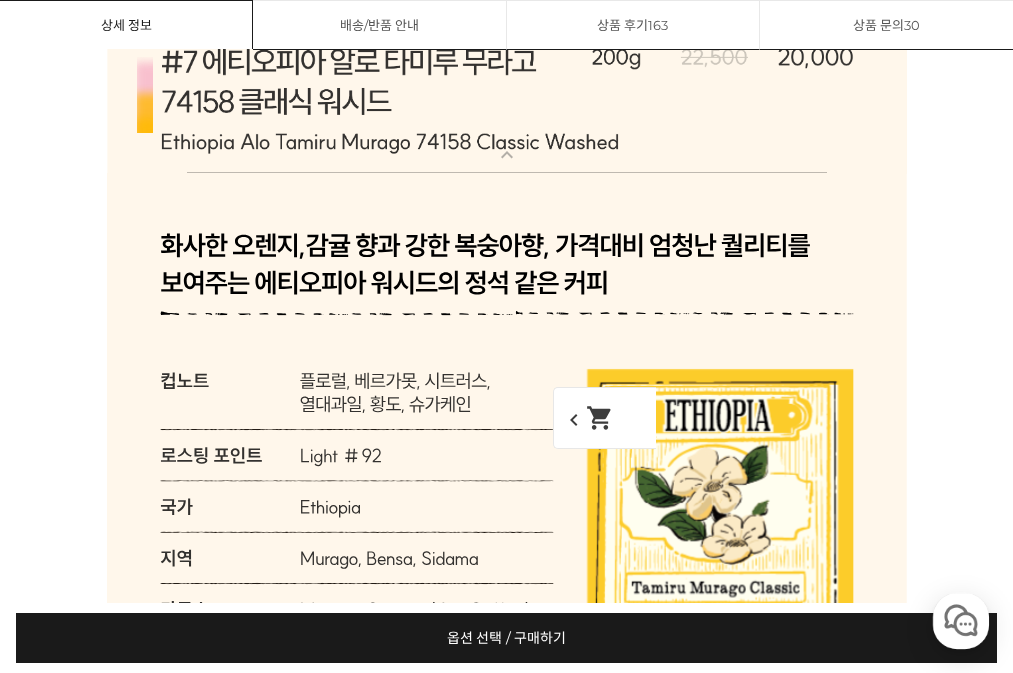 scroll, scrollTop: 11431, scrollLeft: 0, axis: vertical 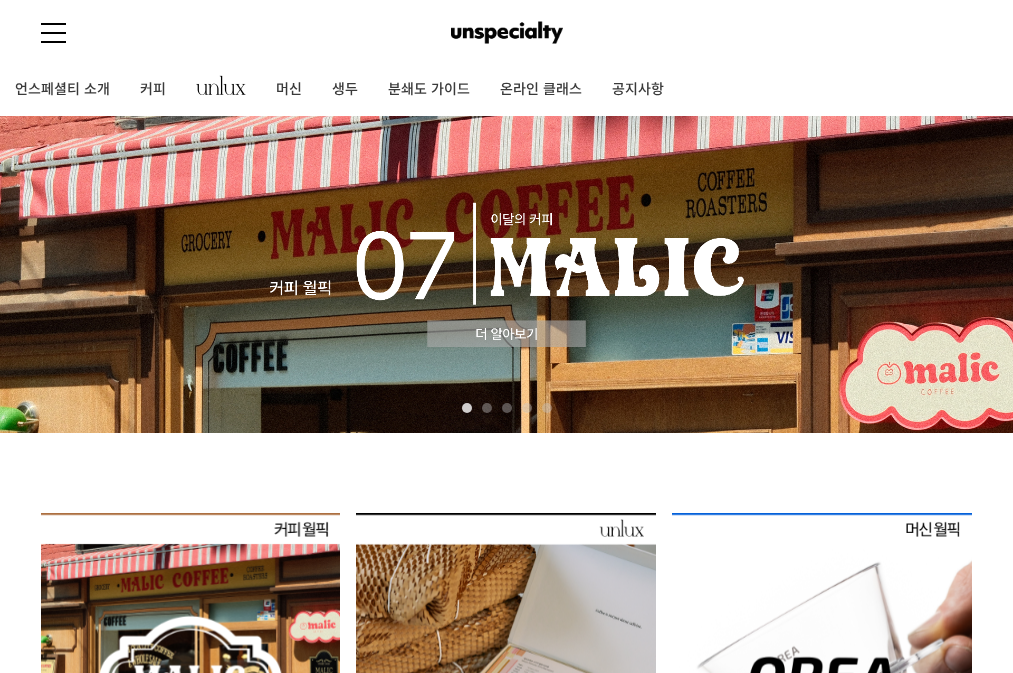 click on "로그인" at bounding box center [0, 0] 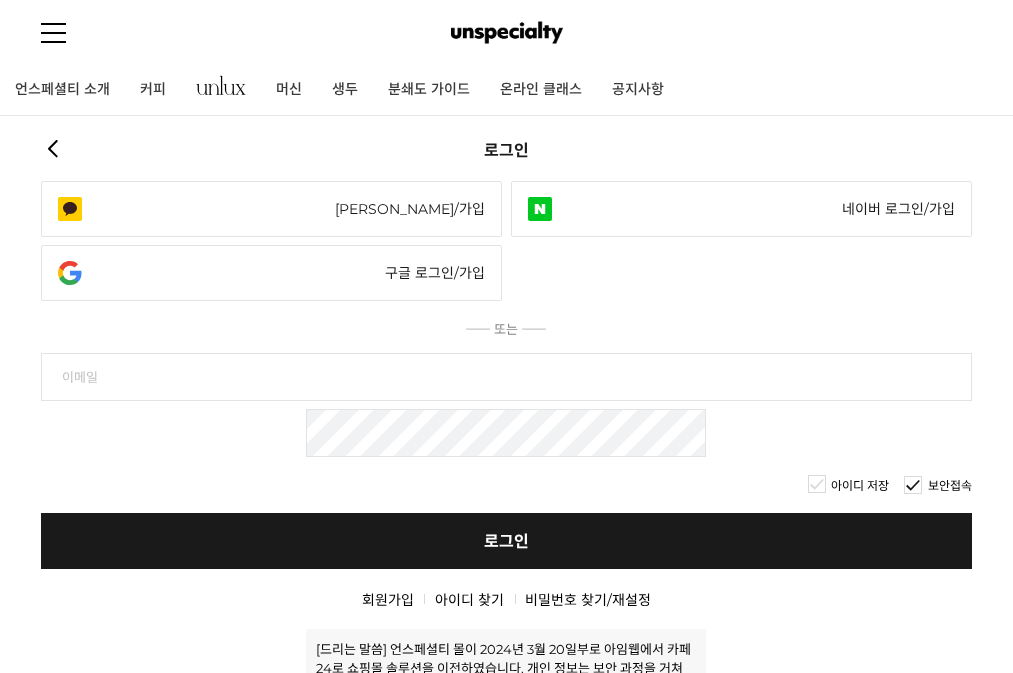 scroll, scrollTop: 0, scrollLeft: 0, axis: both 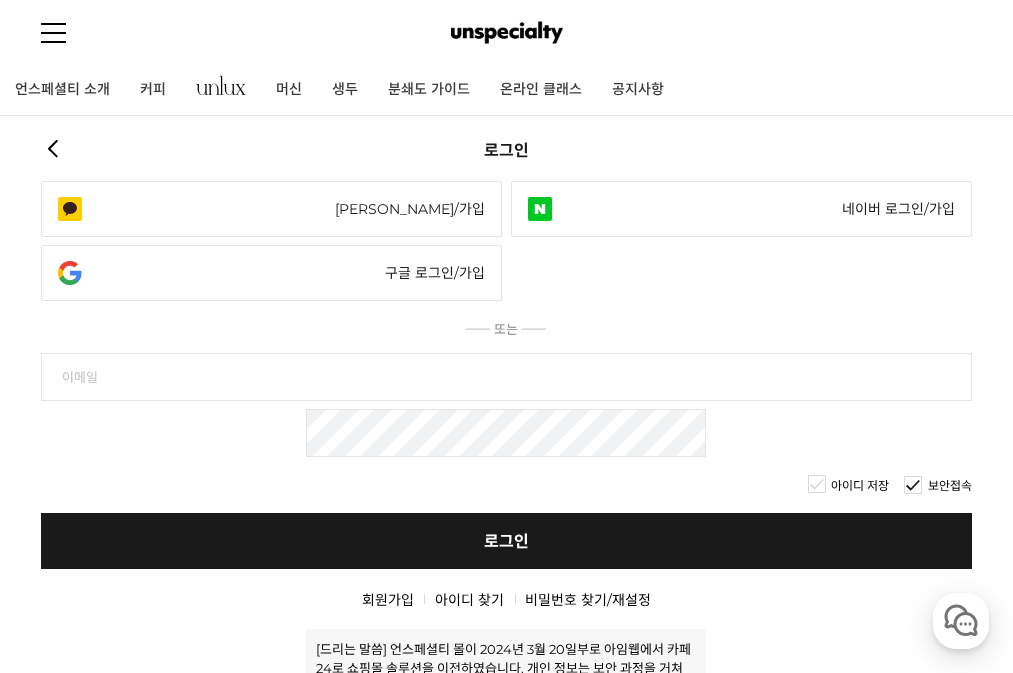 click on "네이버 로그인/가입" at bounding box center (742, 209) 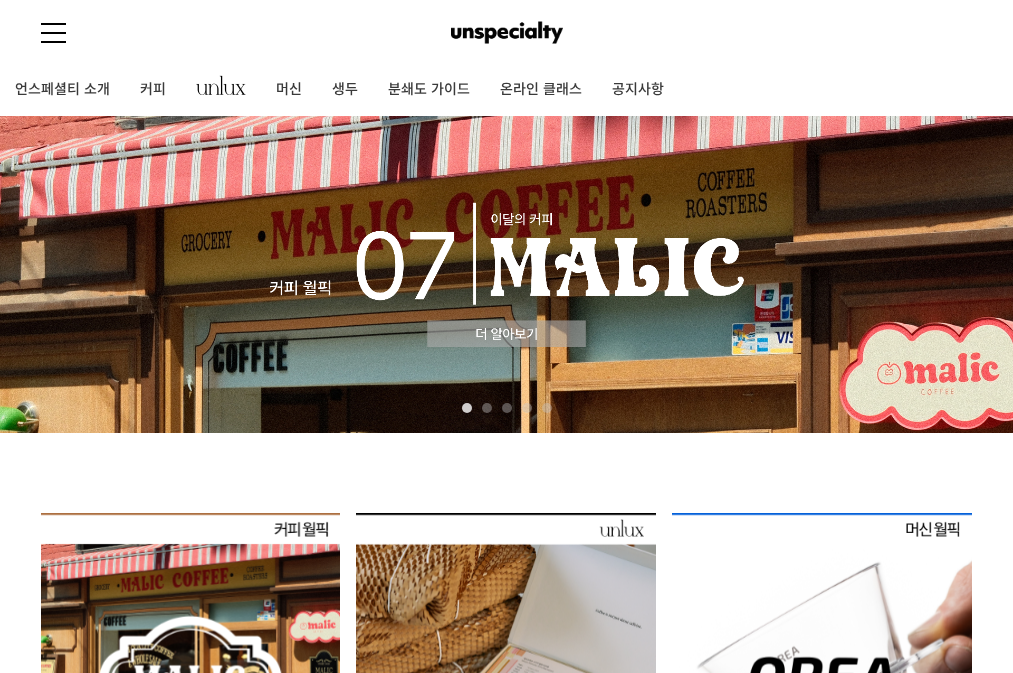 scroll, scrollTop: 0, scrollLeft: 0, axis: both 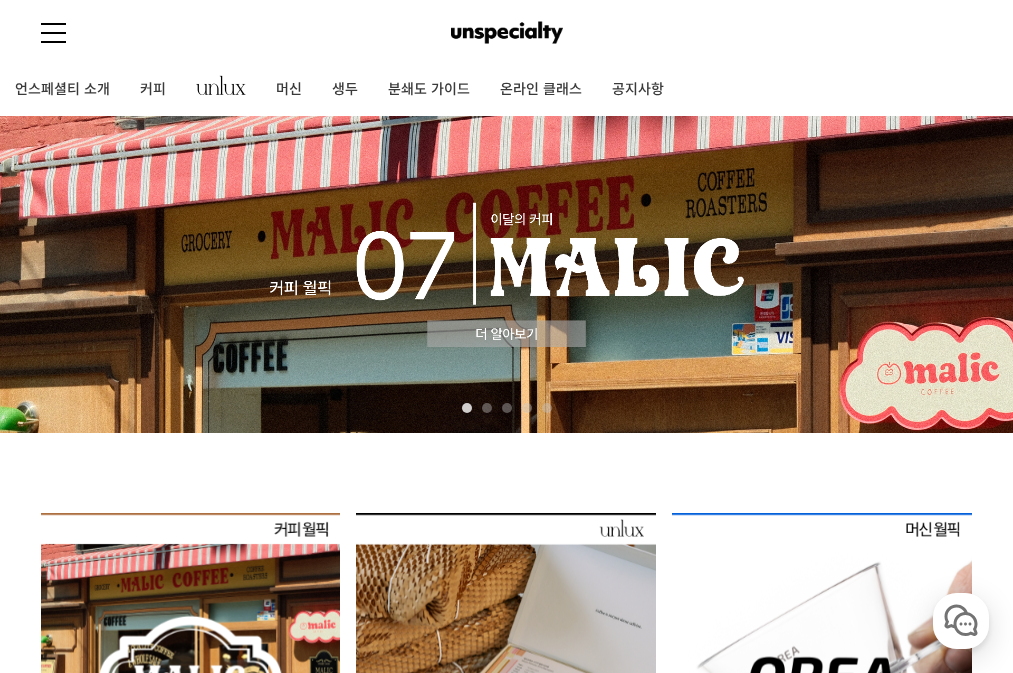 click on "마이페이지" at bounding box center (0, 0) 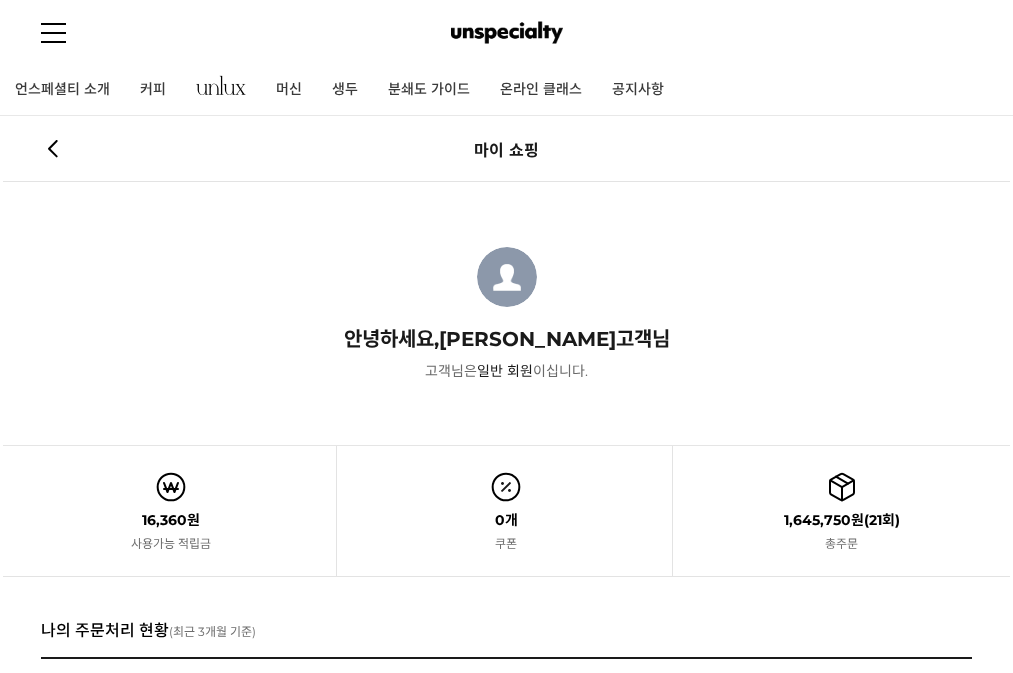 scroll, scrollTop: 0, scrollLeft: 0, axis: both 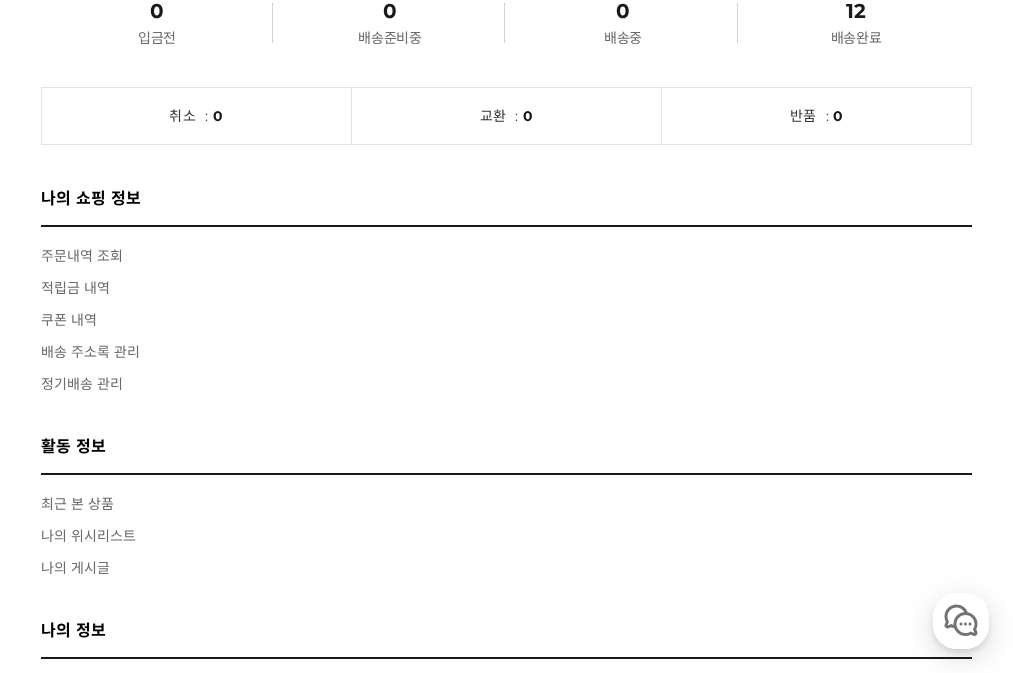click on "[6월 커피 스몰월픽] 고로커피 로스터스 (6/22 ~ 6/30)" at bounding box center (0, 0) 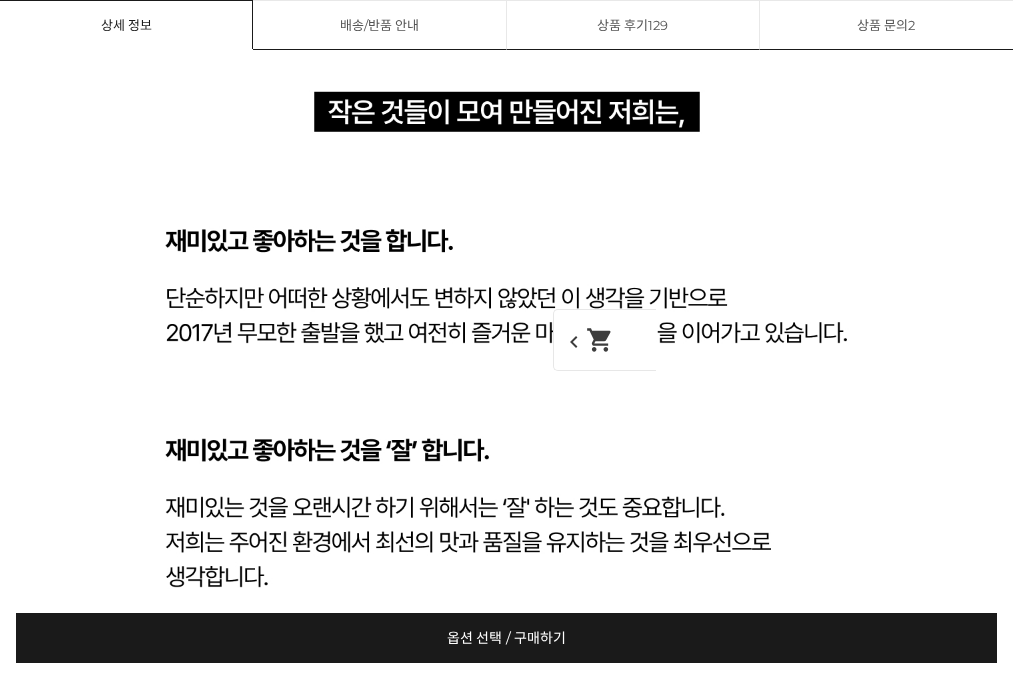 scroll, scrollTop: 0, scrollLeft: 0, axis: both 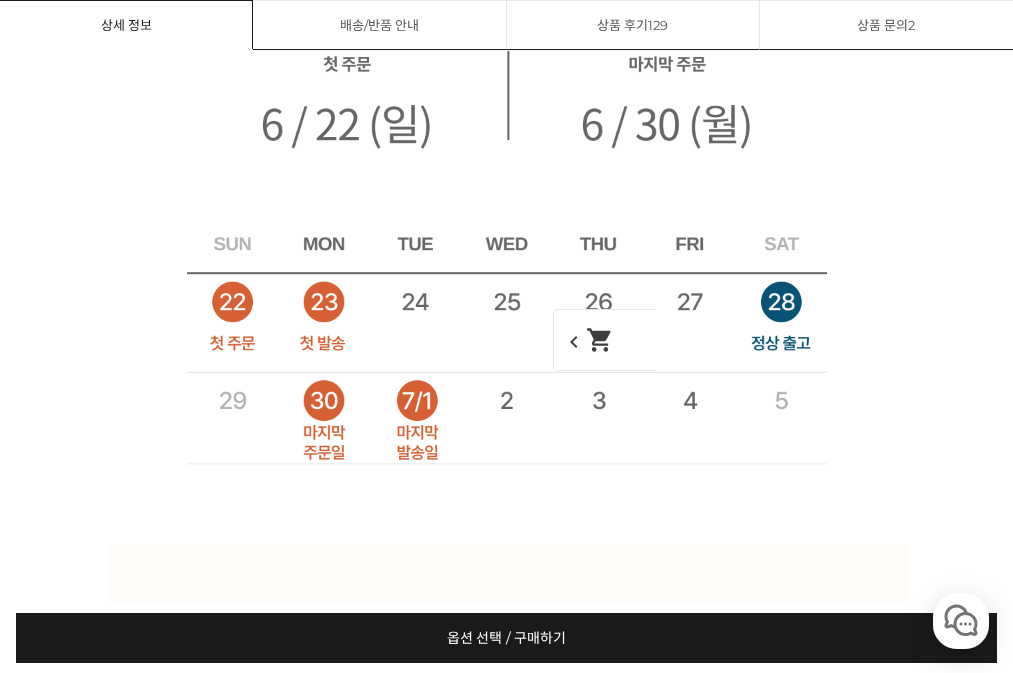 click on "SOLD OUT" at bounding box center [507, -725] 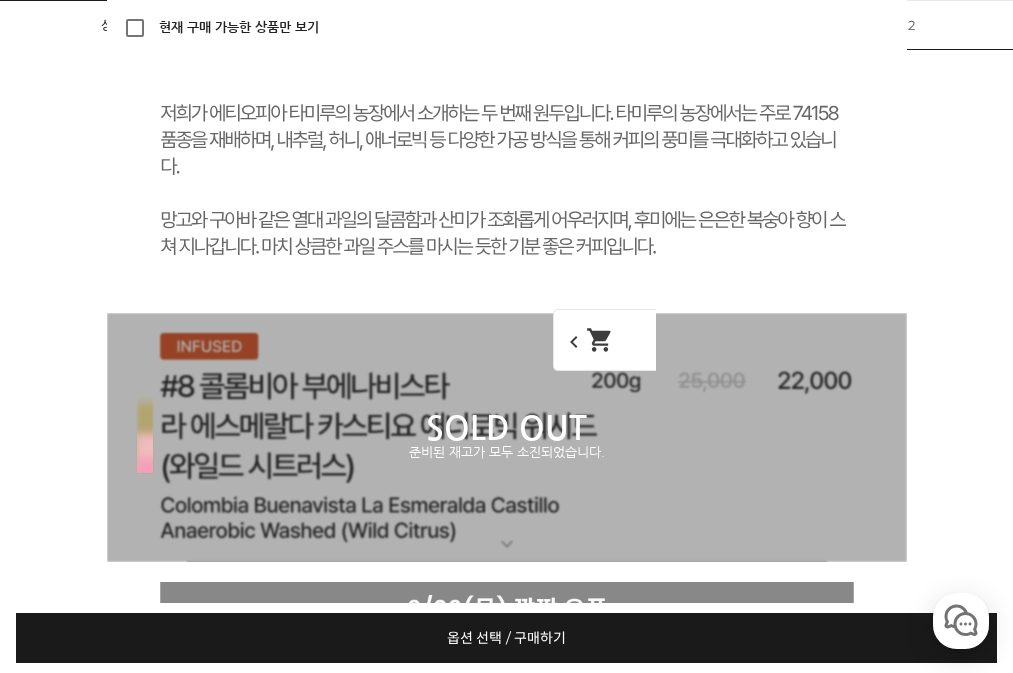 scroll, scrollTop: 7657, scrollLeft: 0, axis: vertical 